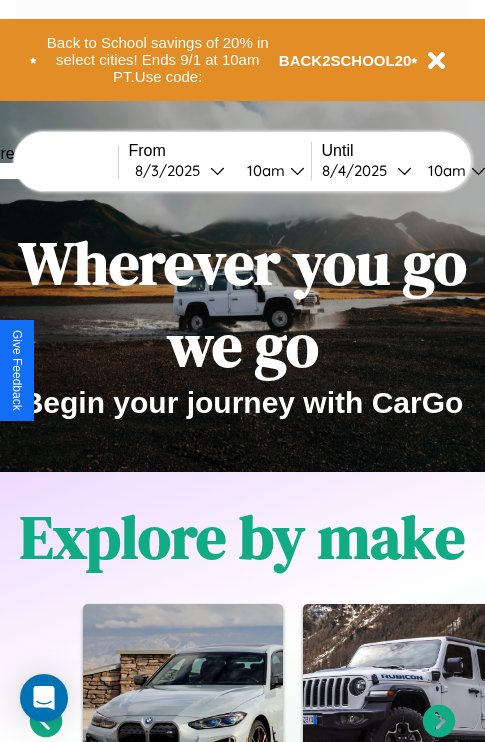 scroll, scrollTop: 0, scrollLeft: 0, axis: both 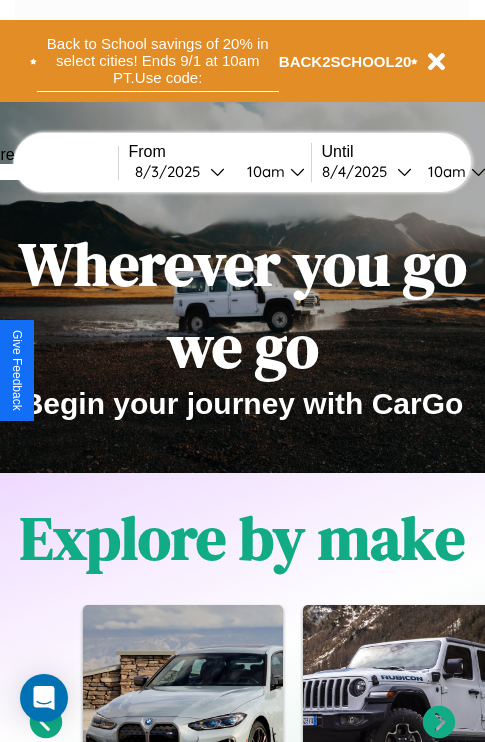 click on "Back to School savings of 20% in select cities! Ends 9/1 at 10am PT.  Use code:" at bounding box center [158, 61] 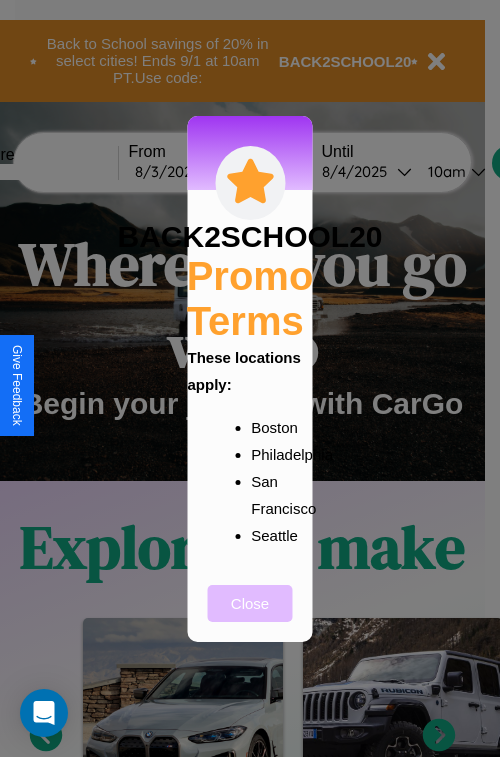 click on "Close" at bounding box center [250, 603] 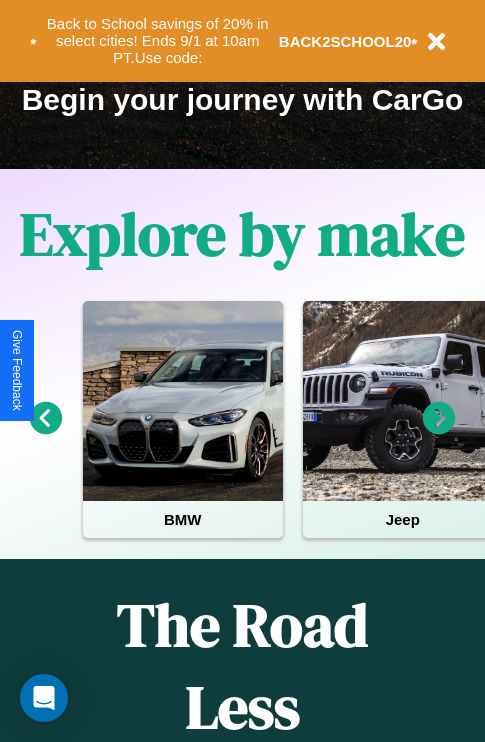 scroll, scrollTop: 308, scrollLeft: 0, axis: vertical 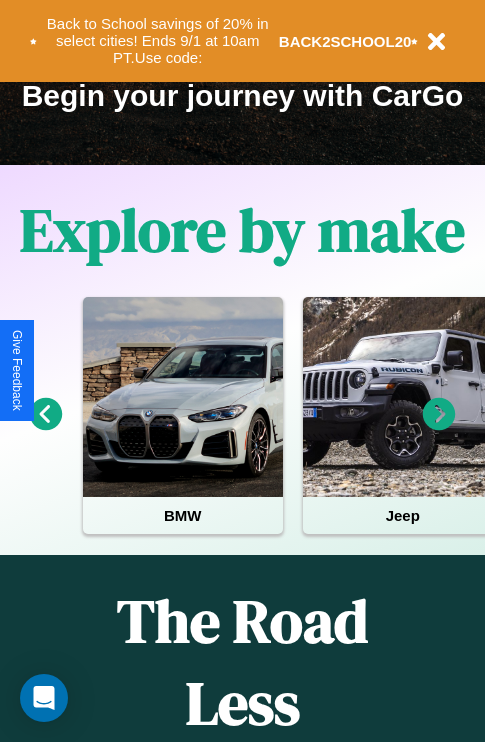 click 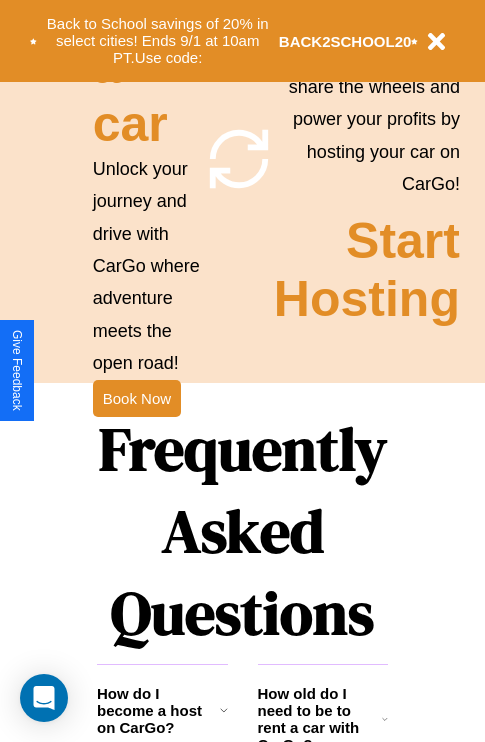scroll, scrollTop: 1947, scrollLeft: 0, axis: vertical 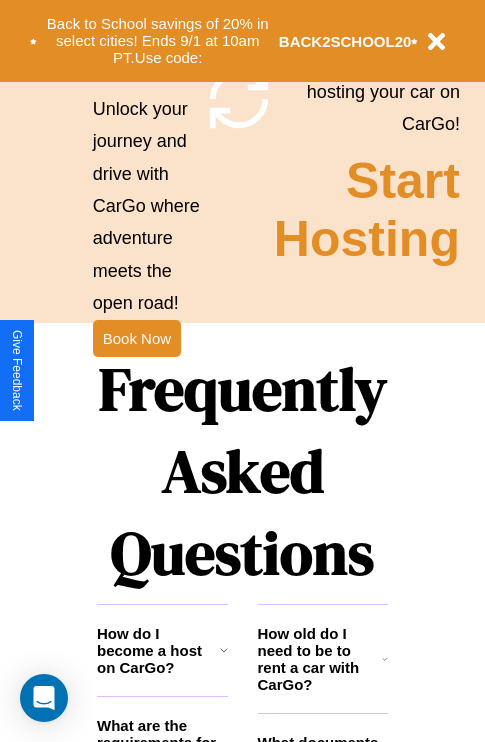 click on "Frequently Asked Questions" at bounding box center [242, 471] 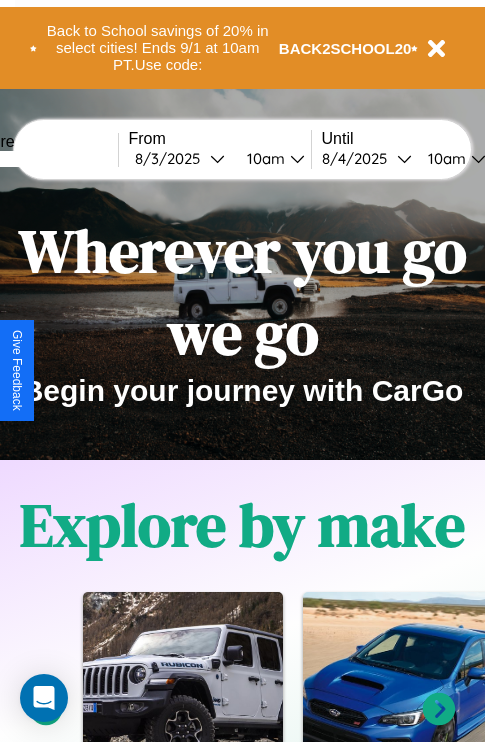 scroll, scrollTop: 0, scrollLeft: 0, axis: both 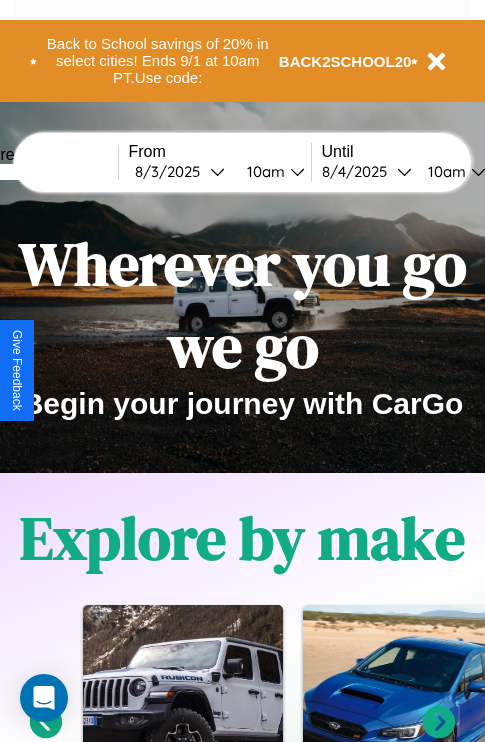 click 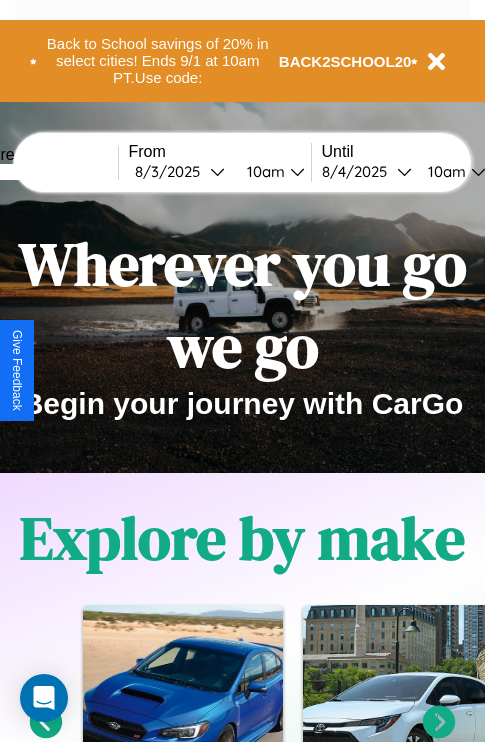 click 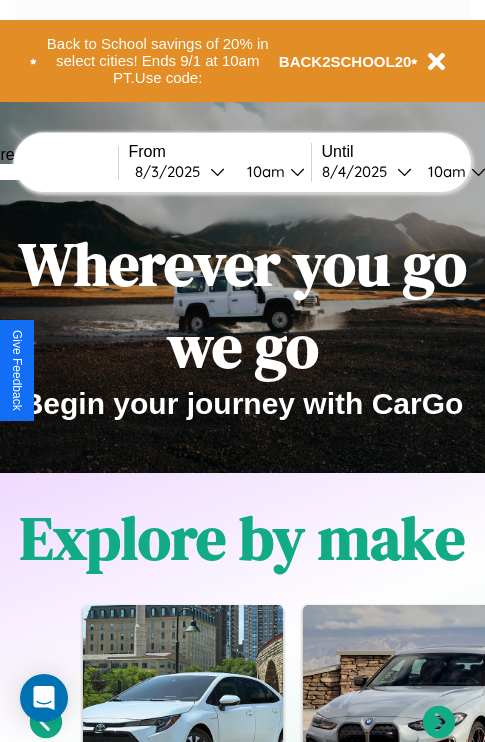 click at bounding box center (43, 172) 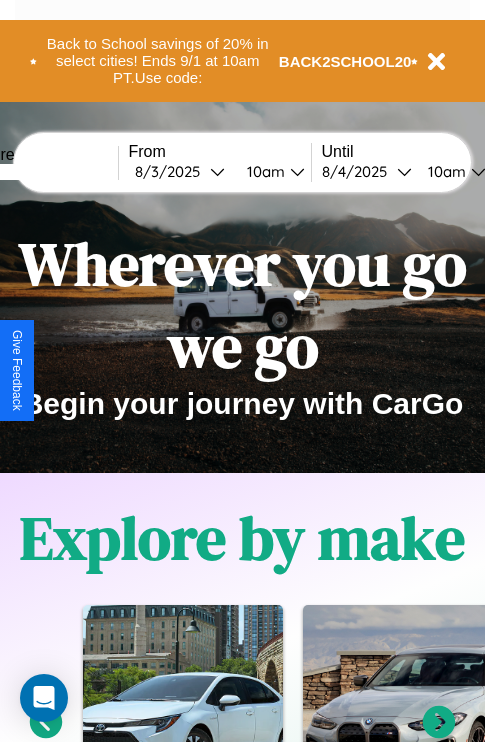 click 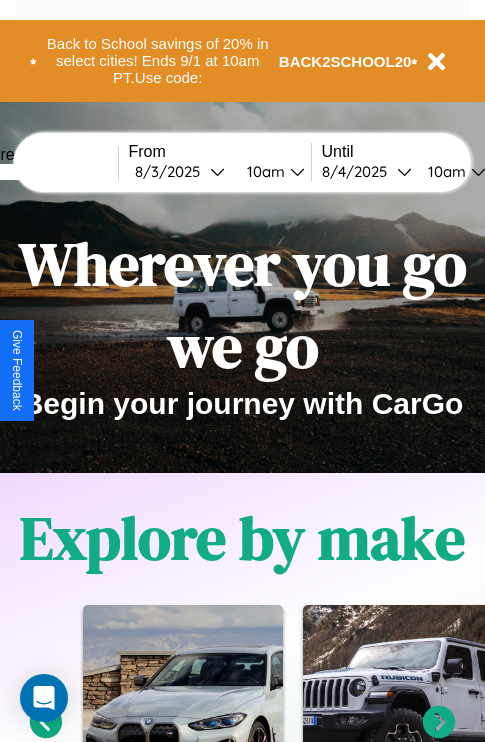 type on "*****" 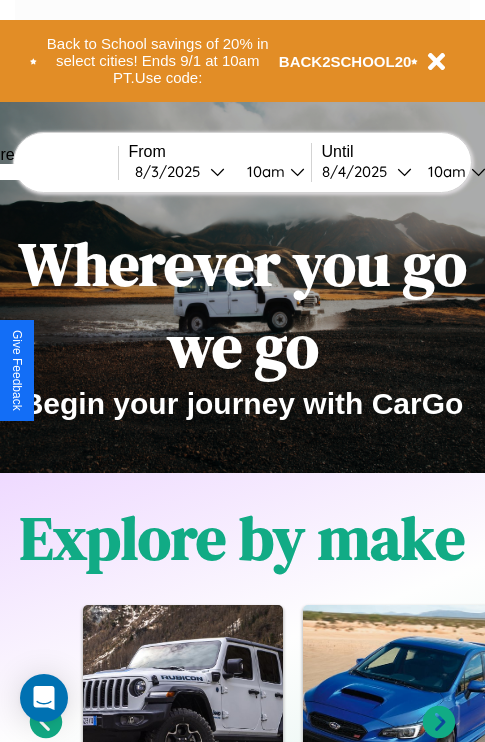 click on "8 / 3 / 2025" at bounding box center (172, 171) 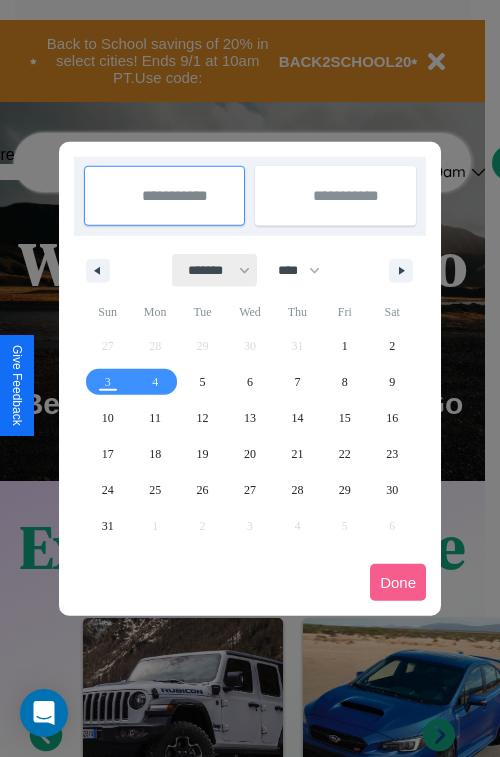 click on "******* ******** ***** ***** *** **** **** ****** ********* ******* ******** ********" at bounding box center [215, 270] 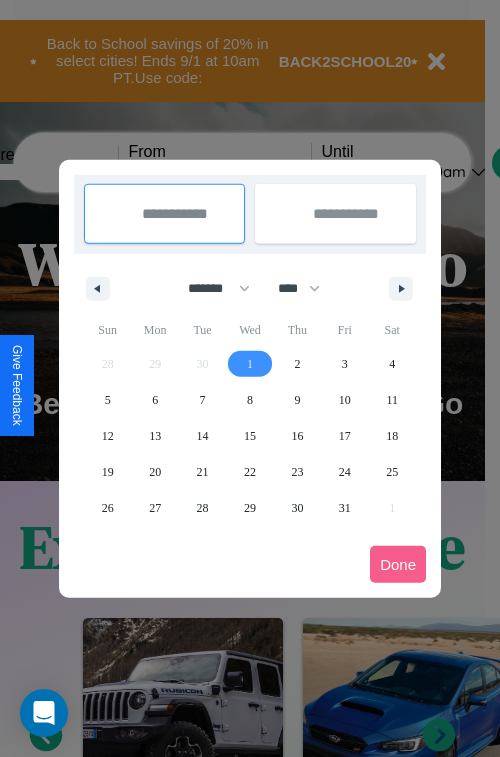click on "1" at bounding box center [250, 364] 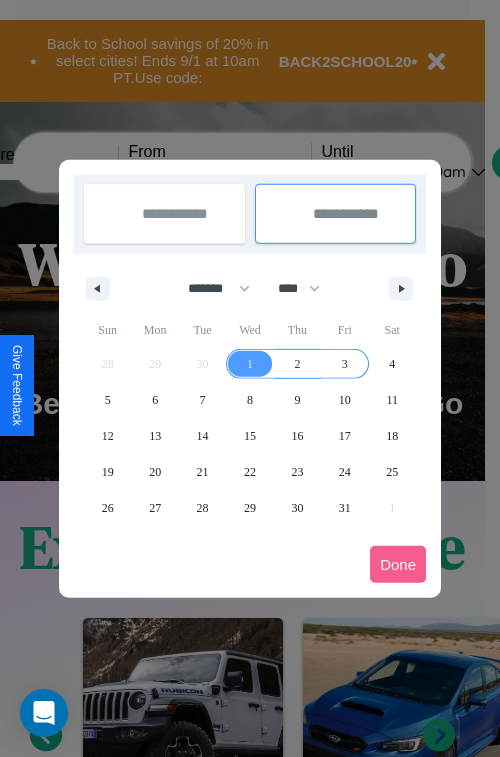 click on "3" at bounding box center [345, 364] 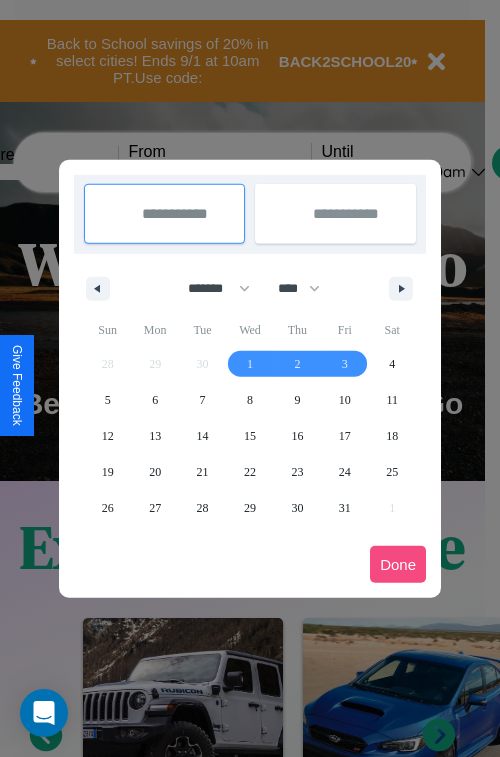 click on "Done" at bounding box center (398, 564) 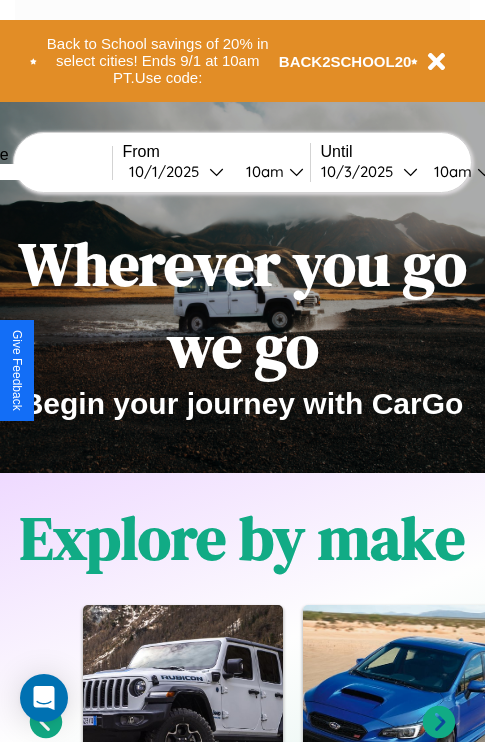click on "10am" at bounding box center (262, 171) 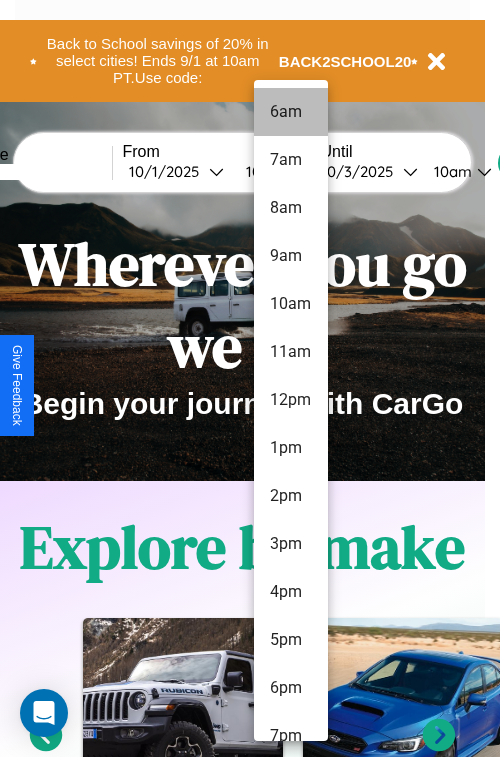 click on "6am" at bounding box center [291, 112] 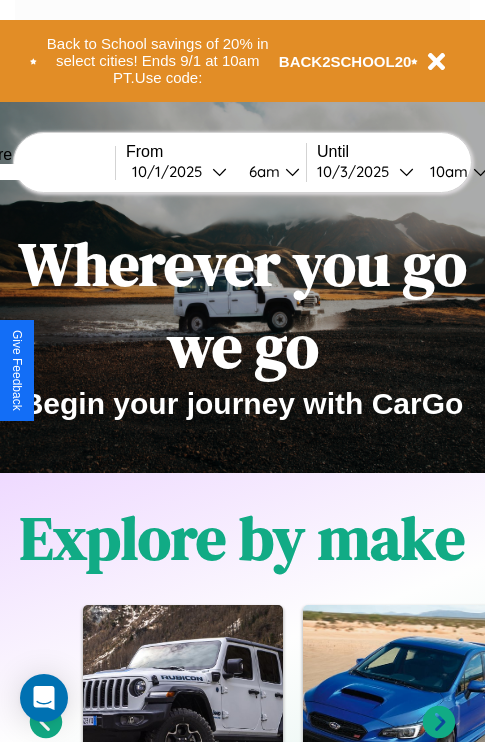 scroll, scrollTop: 0, scrollLeft: 70, axis: horizontal 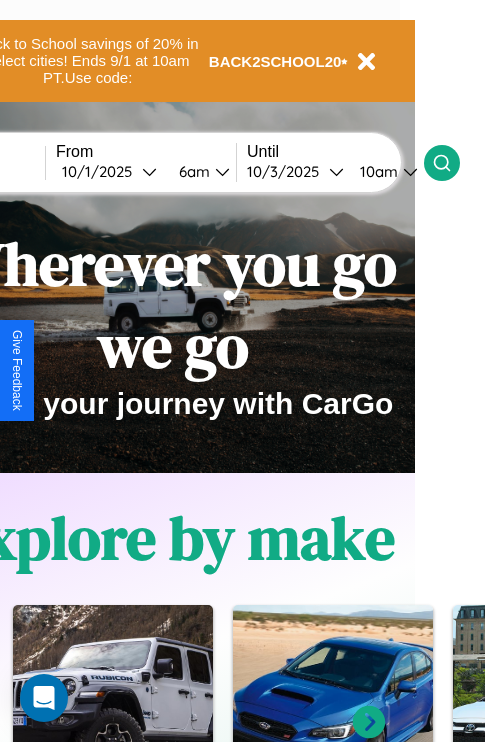 click 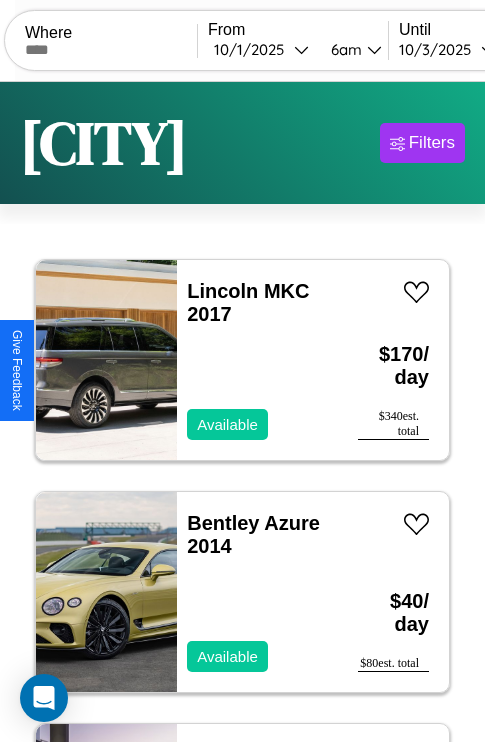 scroll, scrollTop: 95, scrollLeft: 0, axis: vertical 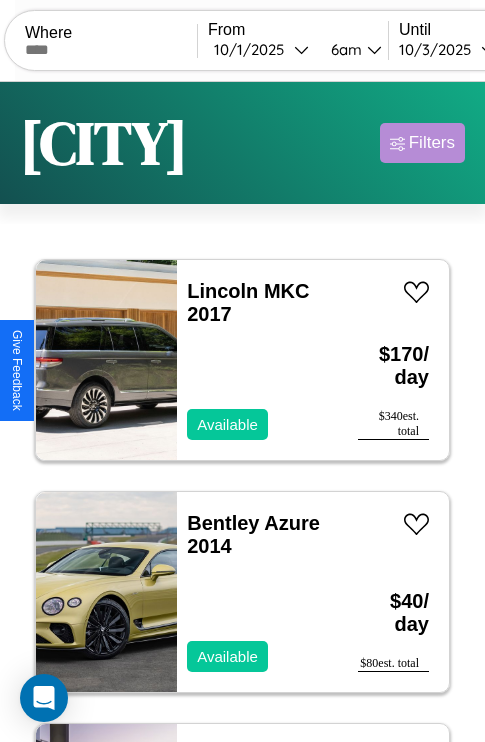 click on "Filters" at bounding box center (432, 143) 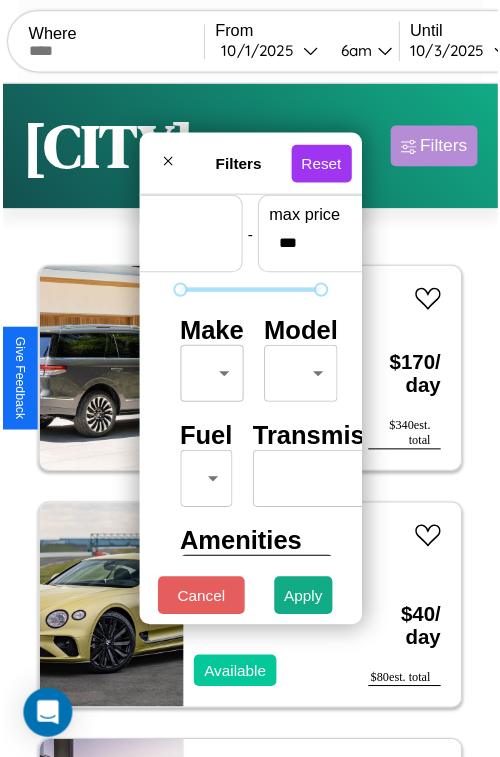 scroll, scrollTop: 59, scrollLeft: 0, axis: vertical 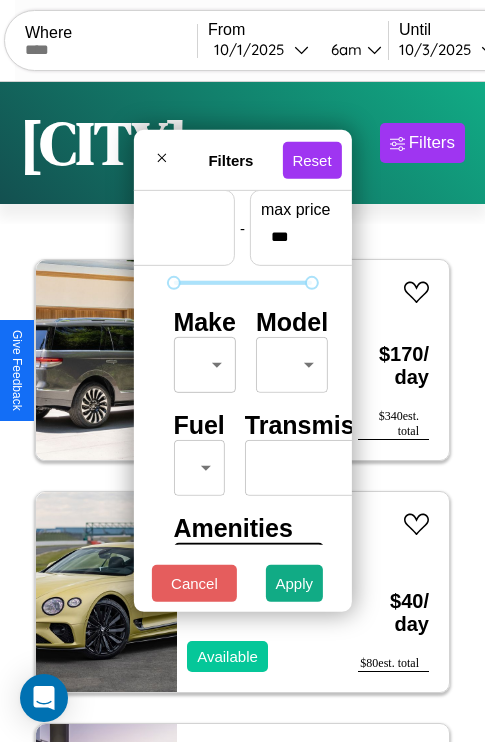 click on "CarGo Where From 10 / 1 / 2025 6am Until 10 / 3 / 2025 10am Become a Host Login Sign Up Perth Filters 126  cars in this area These cars can be picked up in this city. Lincoln   MKC   2017 Available $ 170  / day $ 340  est. total Bentley   Azure   2014 Available $ 40  / day $ 80  est. total GMC   WCS   2023 Available $ 150  / day $ 300  est. total Alfa Romeo   8C Competizione Spider   2024 Available $ 50  / day $ 100  est. total Aston Martin   Valiant   2020 Unavailable $ 70  / day $ 140  est. total Tesla   Model Y   2023 Available $ 200  / day $ 400  est. total Jeep   Renegade   2018 Available $ 130  / day $ 260  est. total Acura   RDX   2022 Unavailable $ 70  / day $ 140  est. total Aston Martin   DBX   2022 Unavailable $ 80  / day $ 160  est. total Ferrari   488 Pista Spider   2018 Available $ 30  / day $ 60  est. total Bentley   Continental   2022 Available $ 140  / day $ 280  est. total Infiniti   G37   2017 Unavailable $ 180  / day $ 360  est. total Hummer   H2   2023 Available $ 80  / day $ 160   3500" at bounding box center (242, 412) 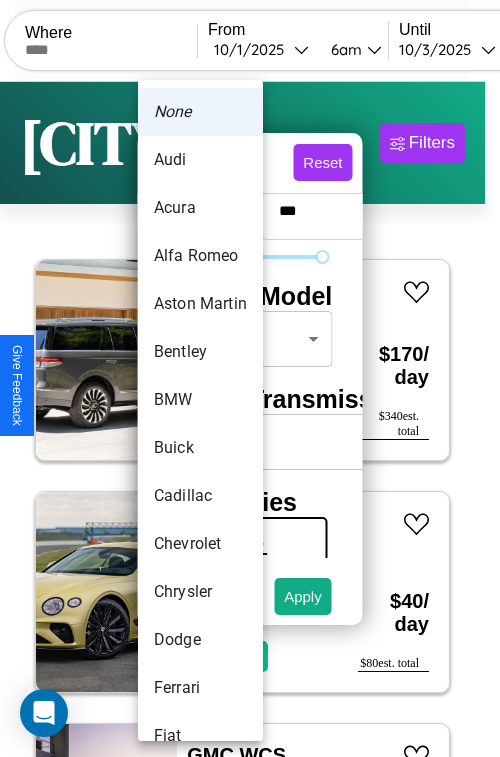 click on "BMW" at bounding box center [200, 400] 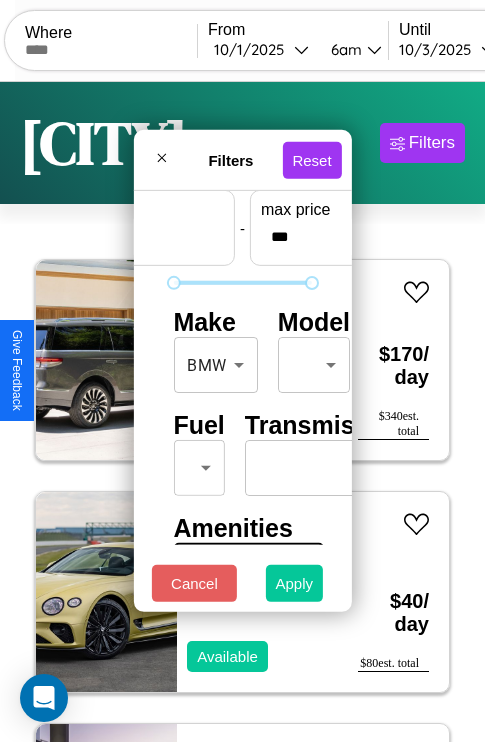 click on "Apply" at bounding box center [295, 583] 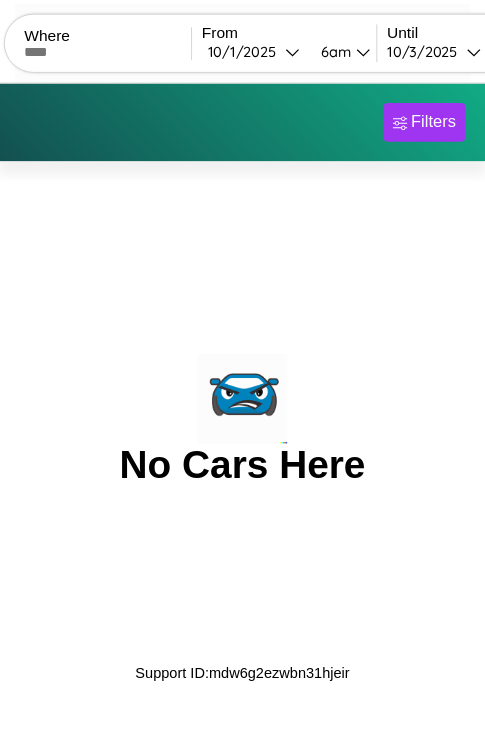scroll, scrollTop: 0, scrollLeft: 0, axis: both 